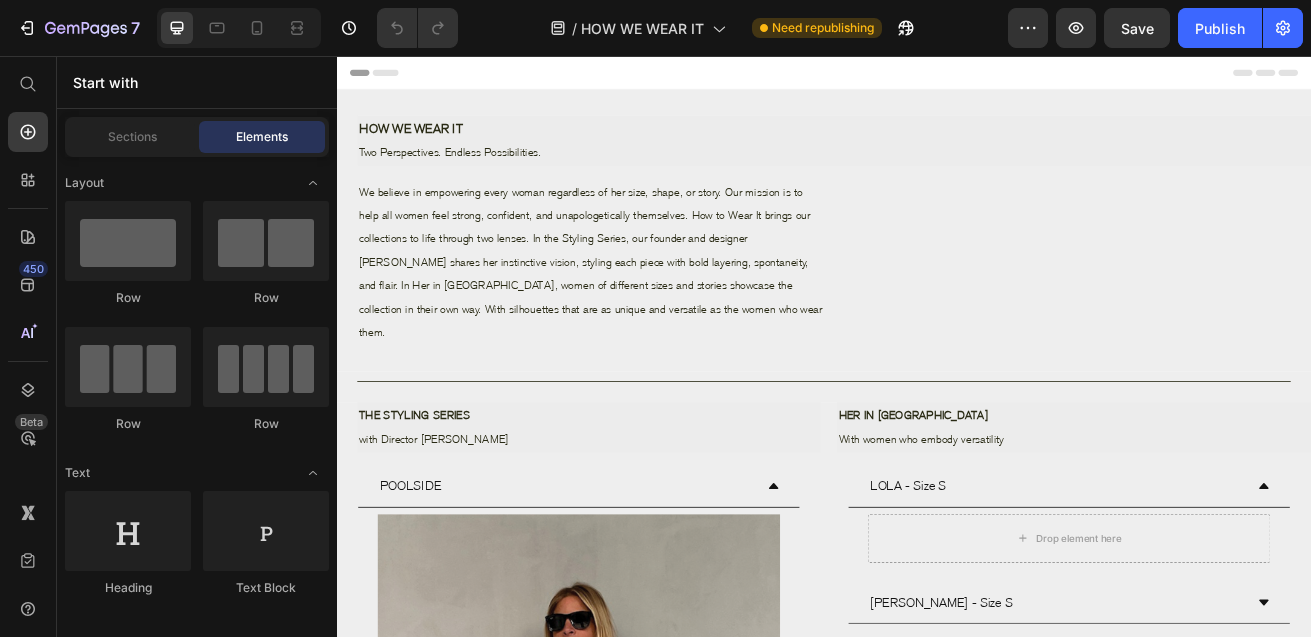 scroll, scrollTop: 0, scrollLeft: 0, axis: both 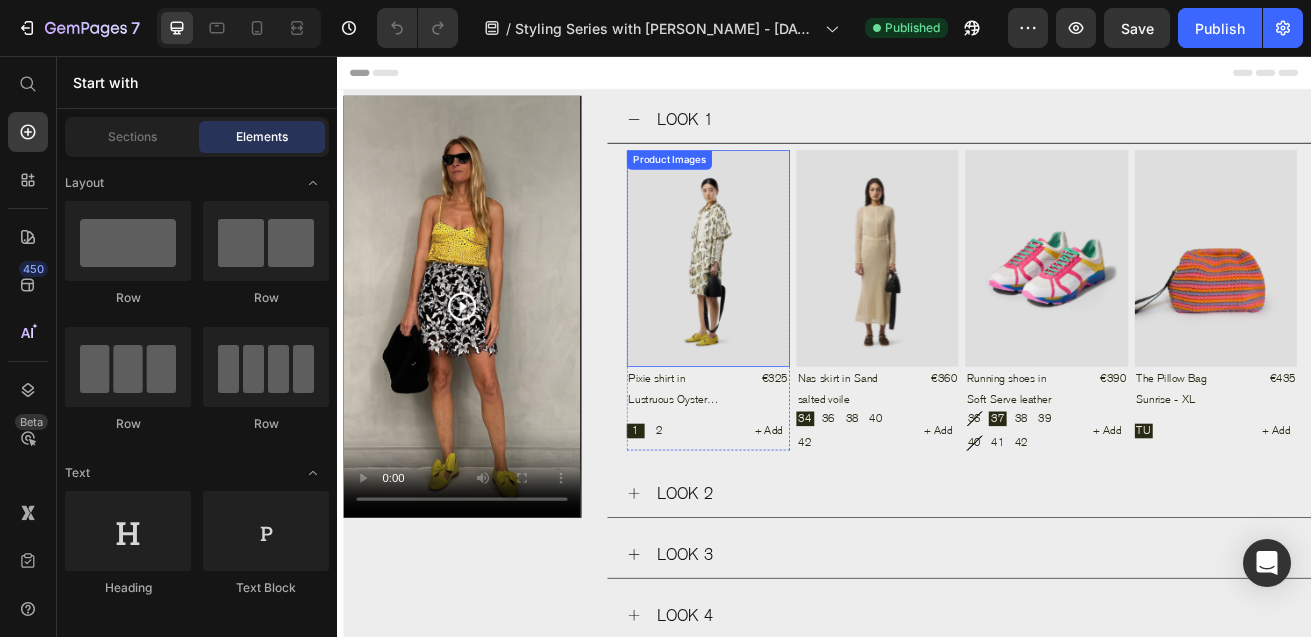 click at bounding box center [491, 364] 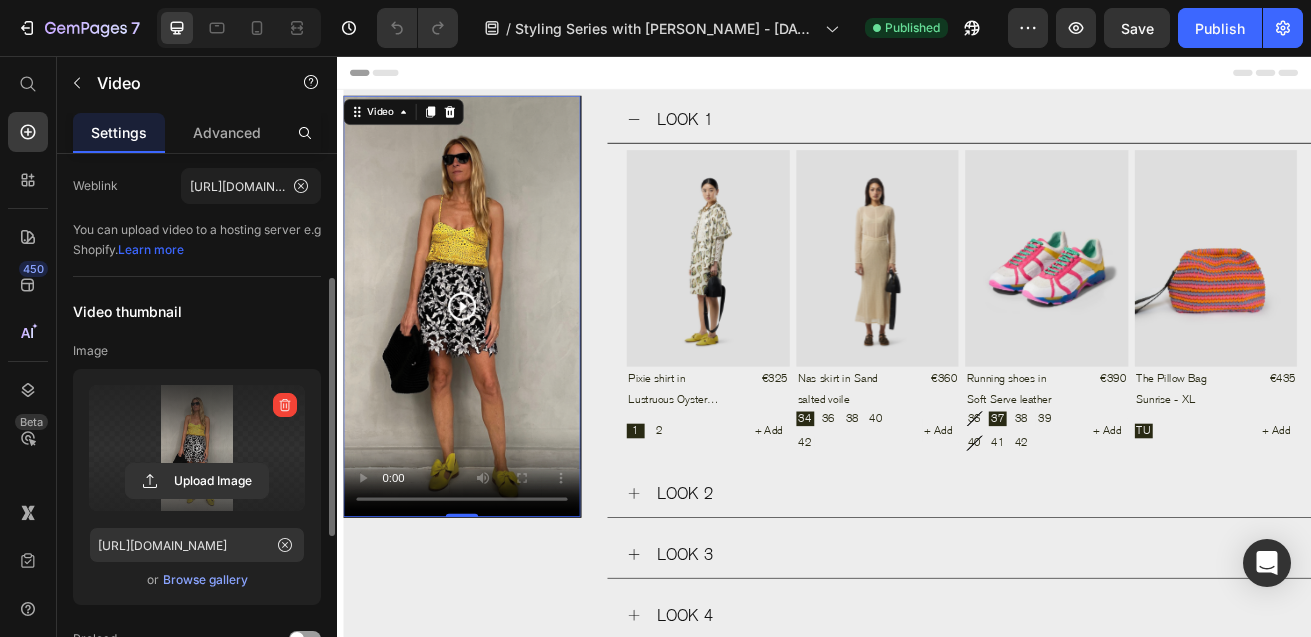 scroll, scrollTop: 156, scrollLeft: 0, axis: vertical 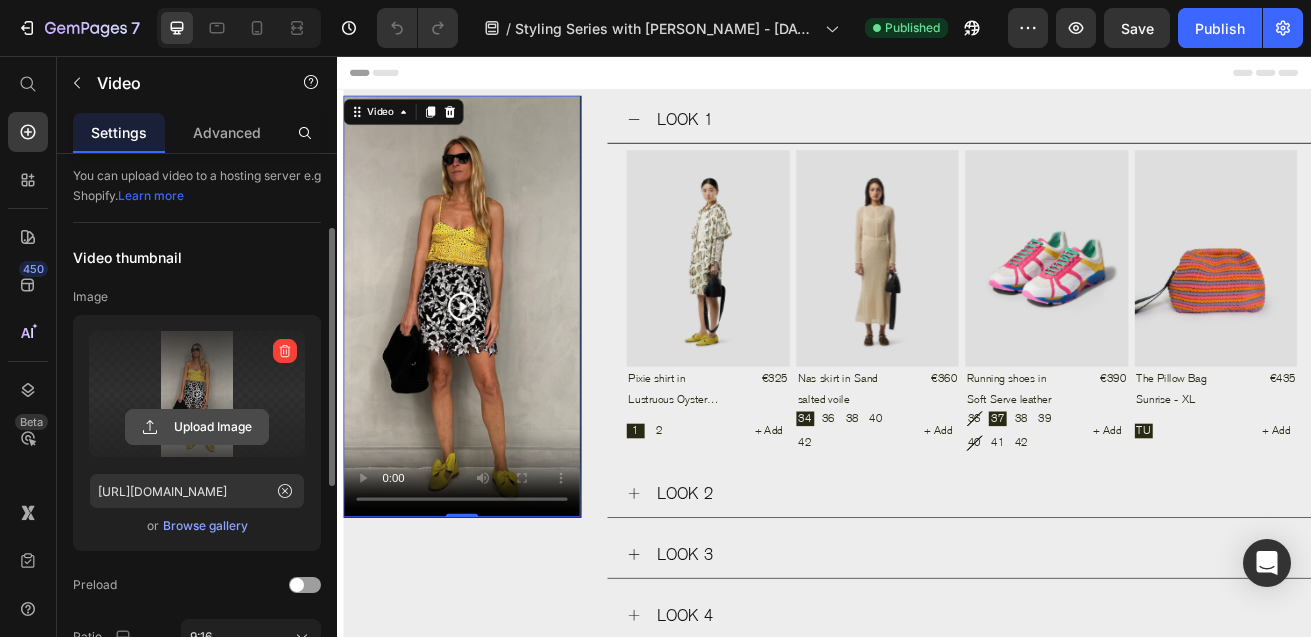 click 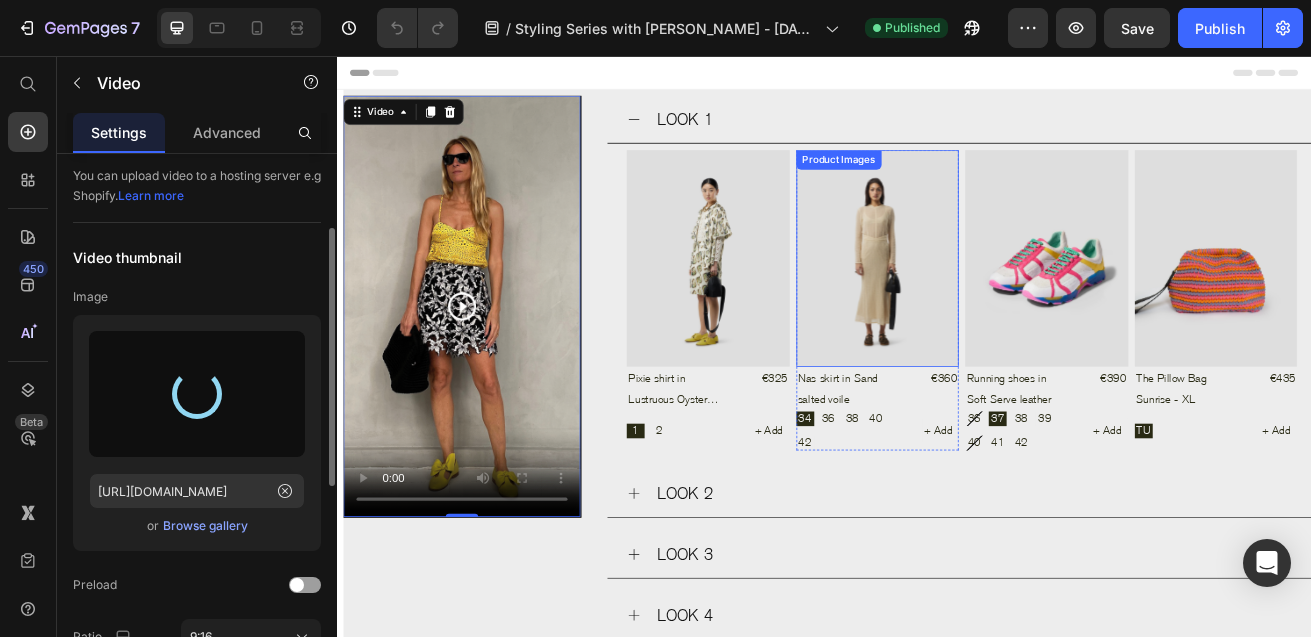 type on "[URL][DOMAIN_NAME]" 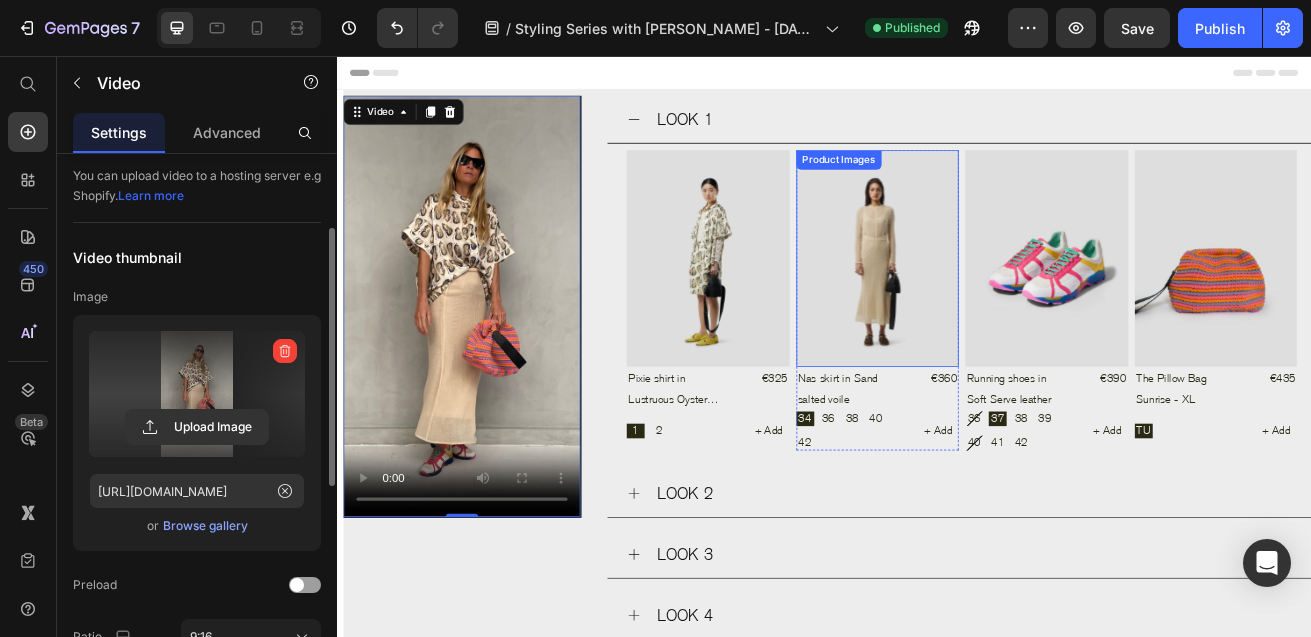 scroll, scrollTop: 4, scrollLeft: 0, axis: vertical 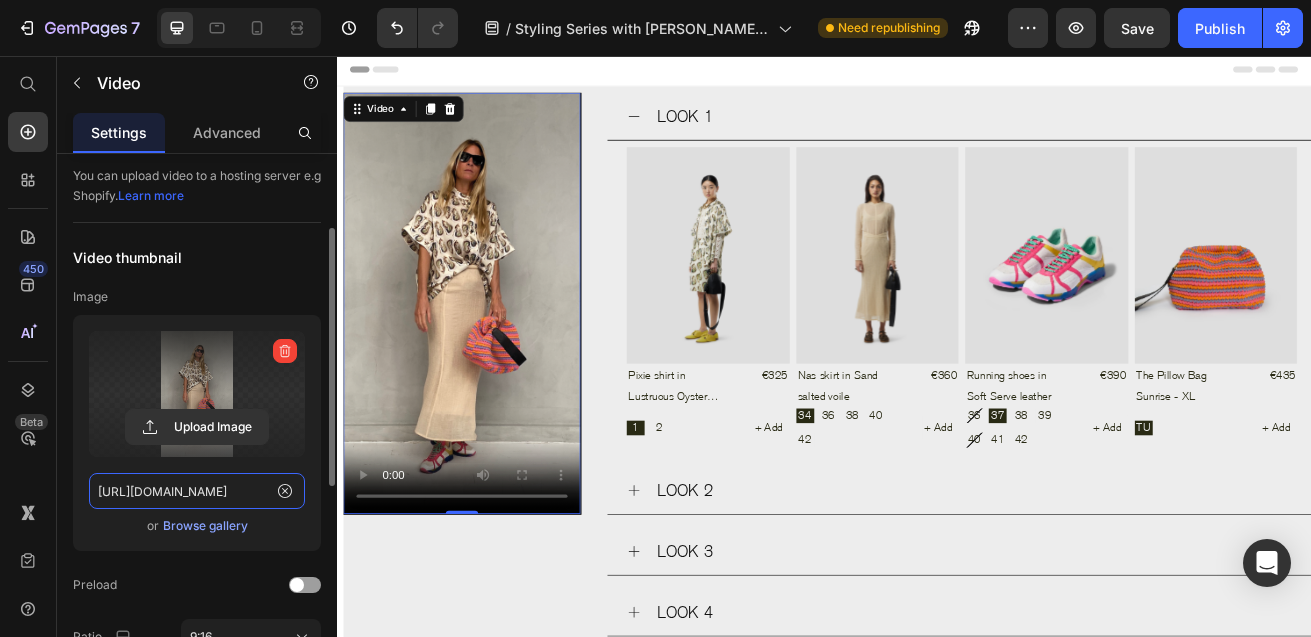 click on "[URL][DOMAIN_NAME]" 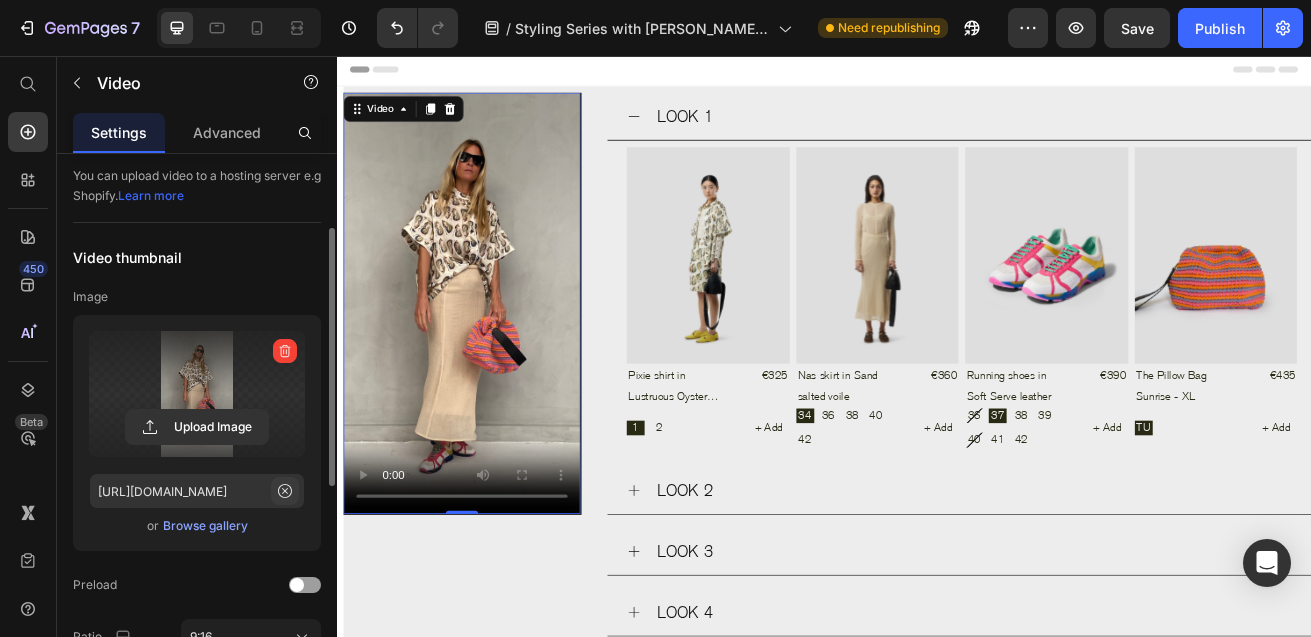 click 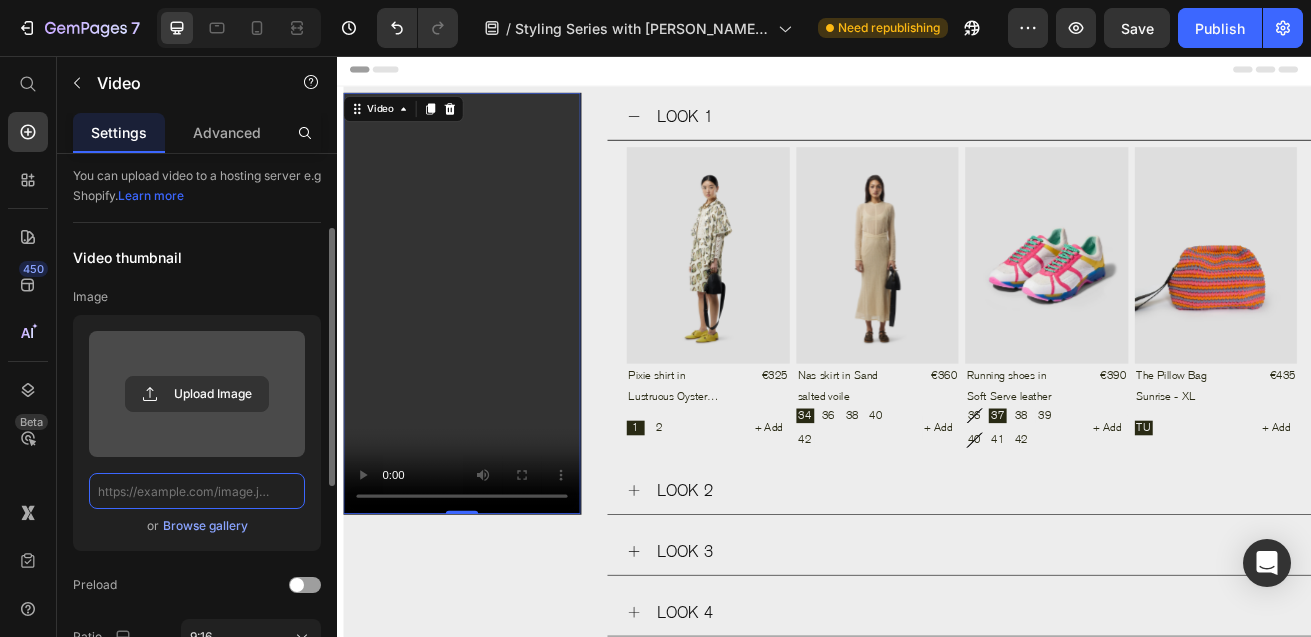 click 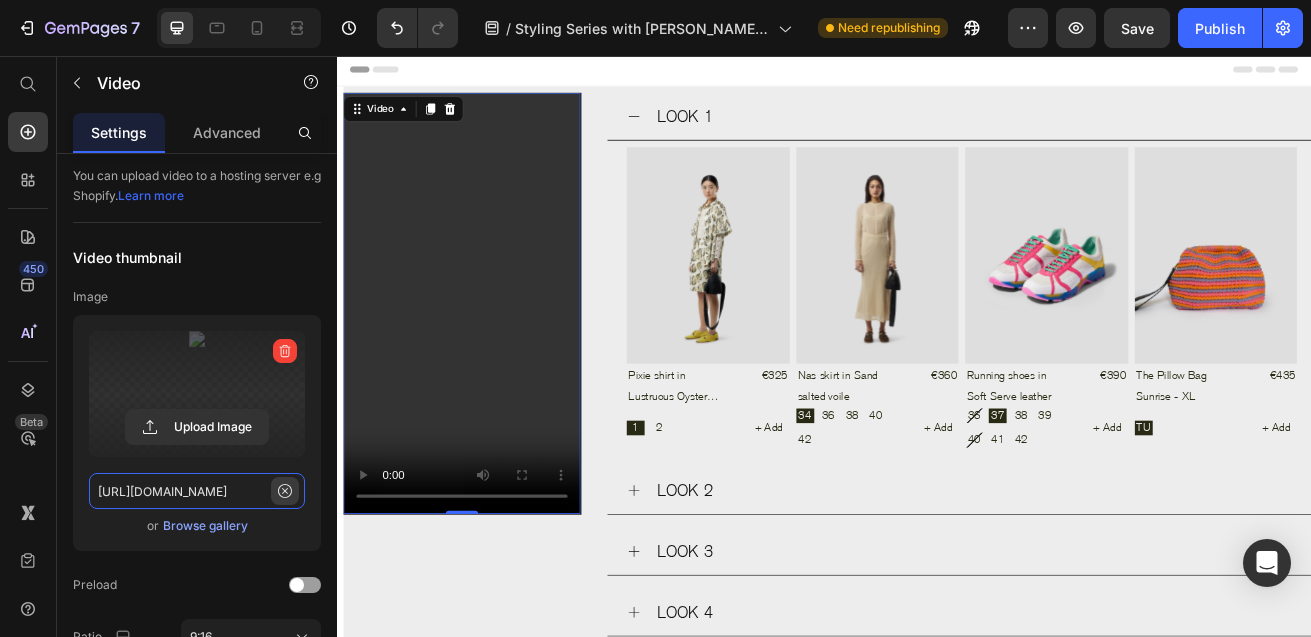 scroll, scrollTop: 0, scrollLeft: 293, axis: horizontal 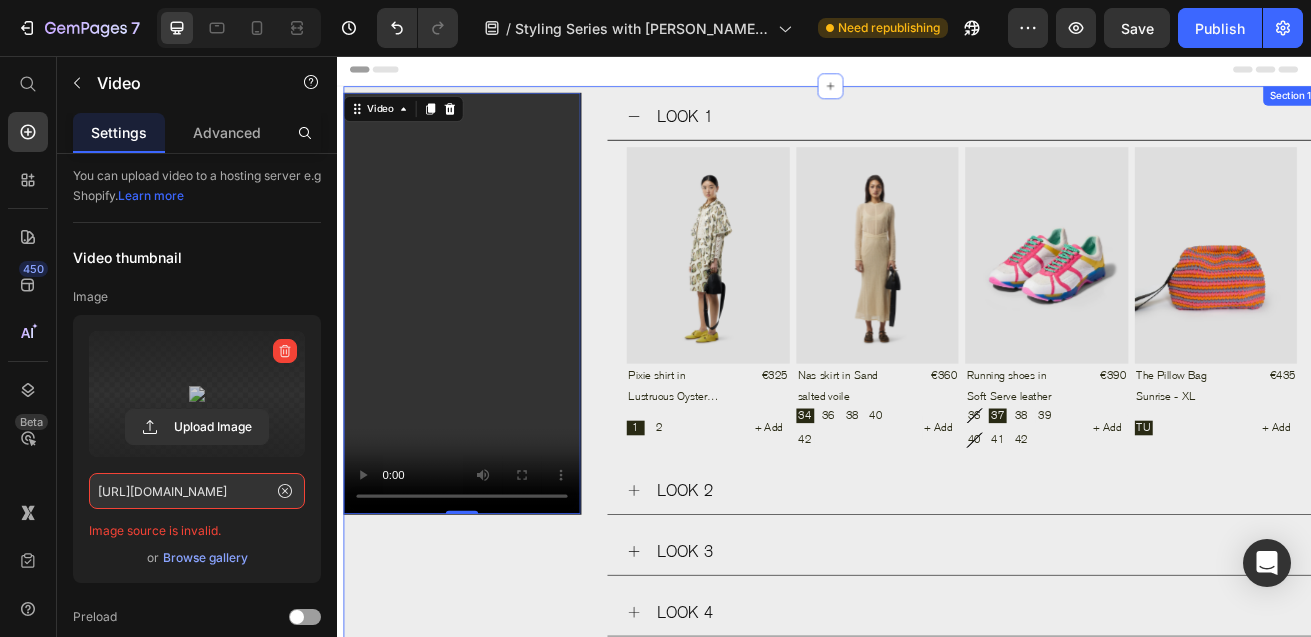 click on "Video   0" at bounding box center [491, 473] 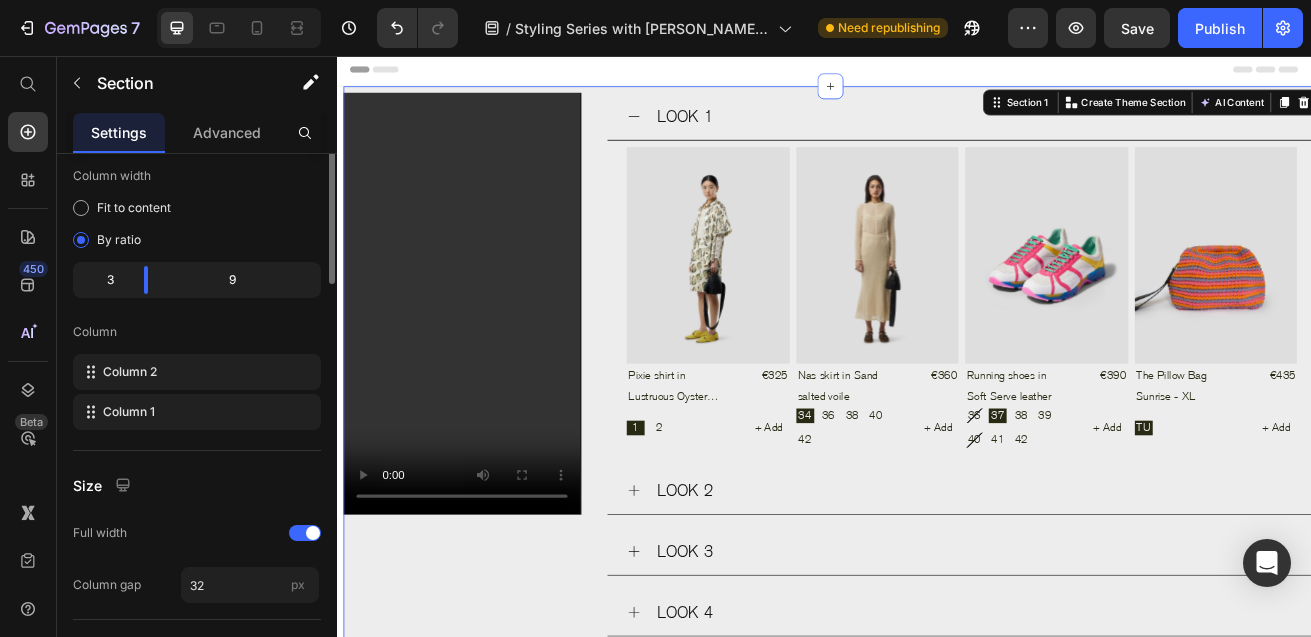 scroll, scrollTop: 0, scrollLeft: 0, axis: both 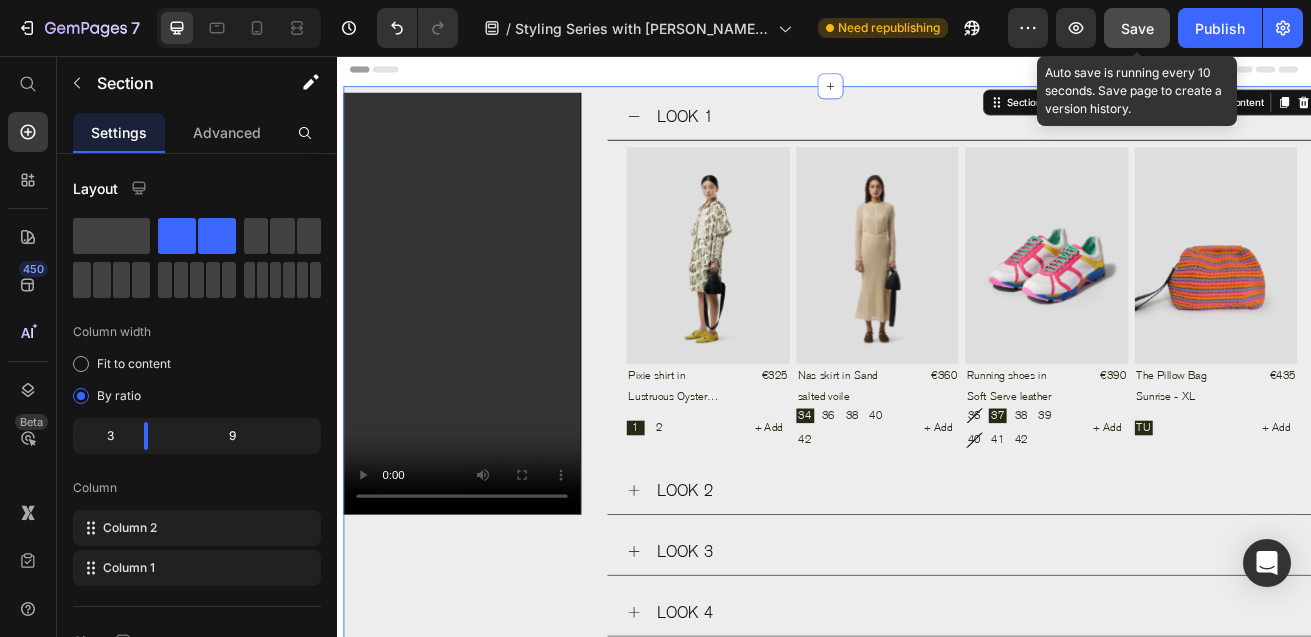 click on "Save" at bounding box center (1137, 28) 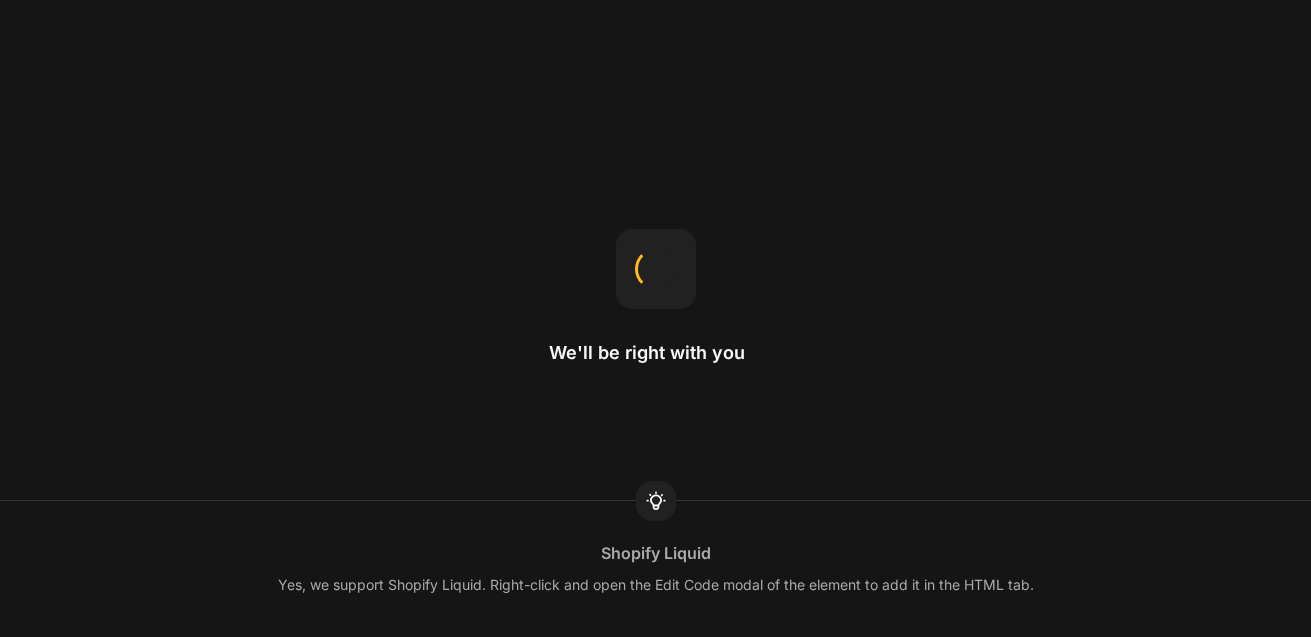scroll, scrollTop: 0, scrollLeft: 0, axis: both 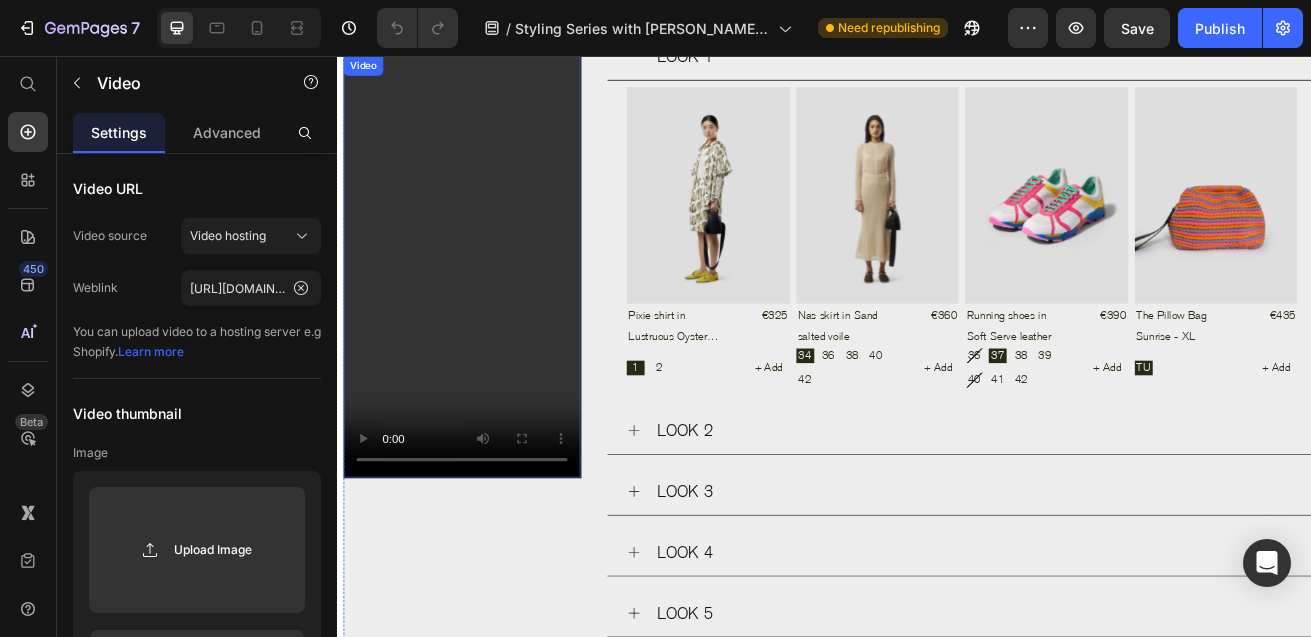 click at bounding box center [491, 315] 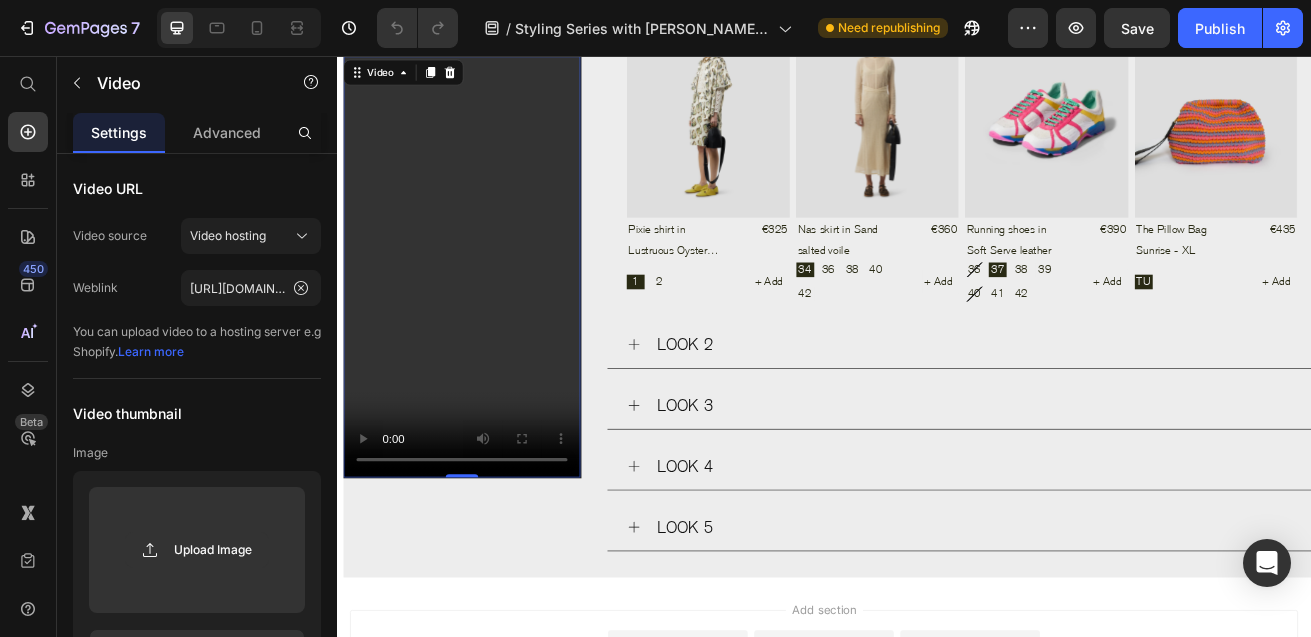 scroll, scrollTop: 195, scrollLeft: 0, axis: vertical 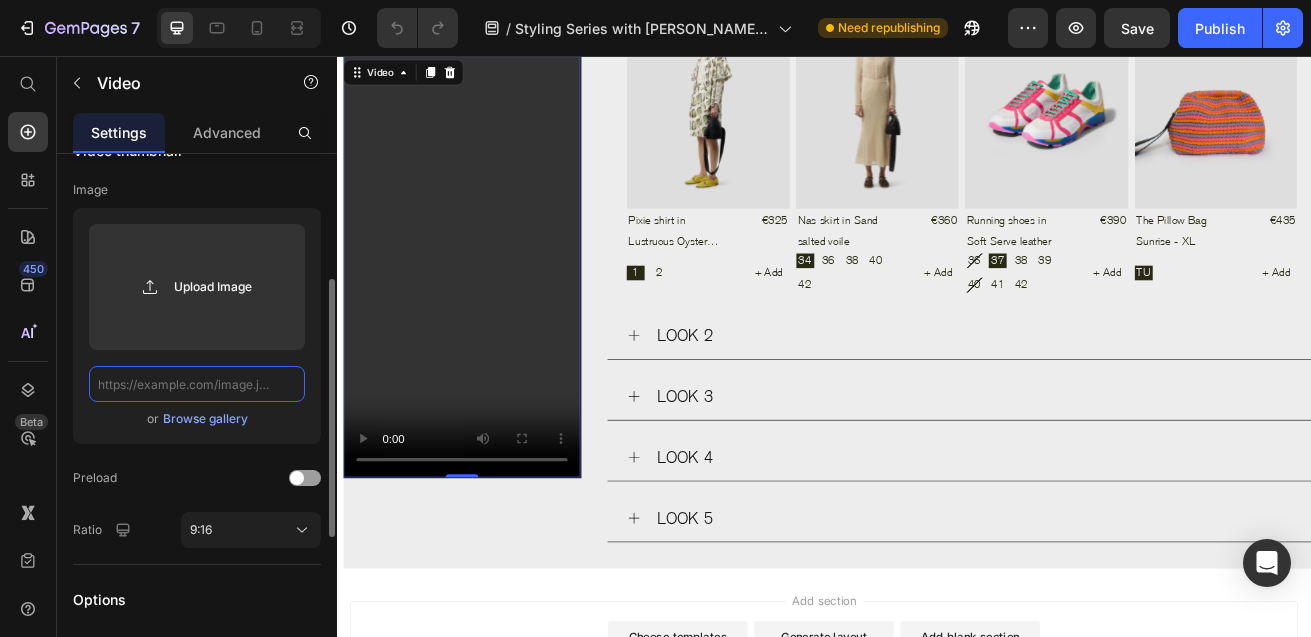 click 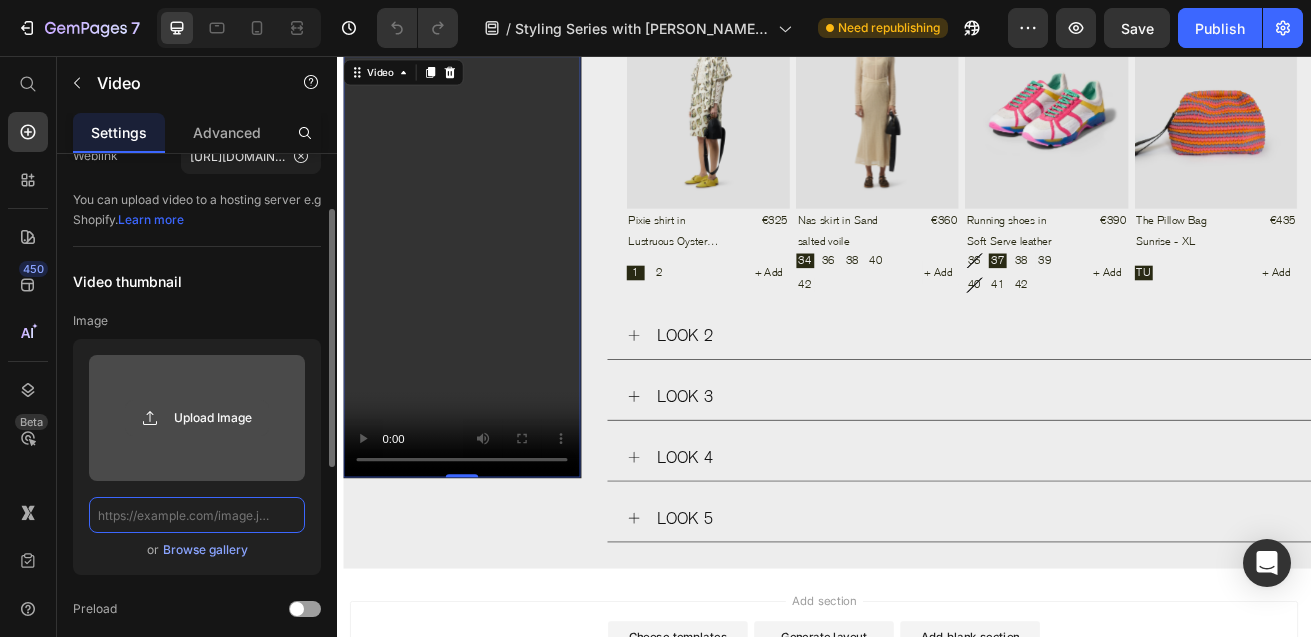 scroll, scrollTop: 125, scrollLeft: 0, axis: vertical 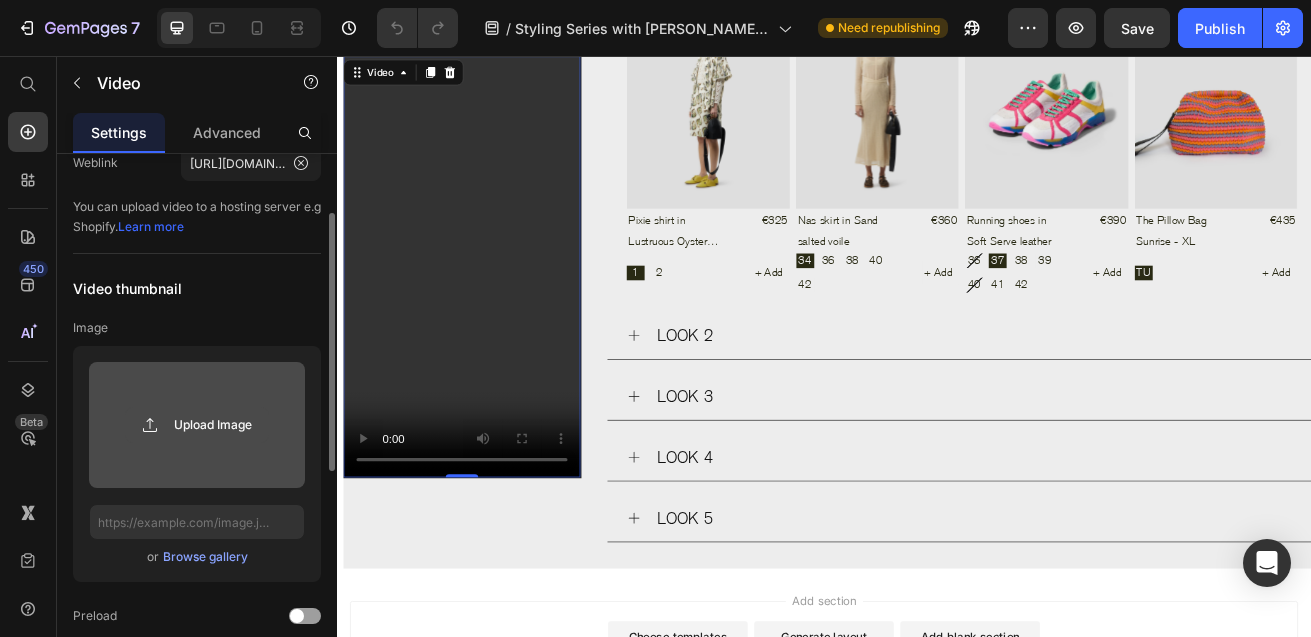 click 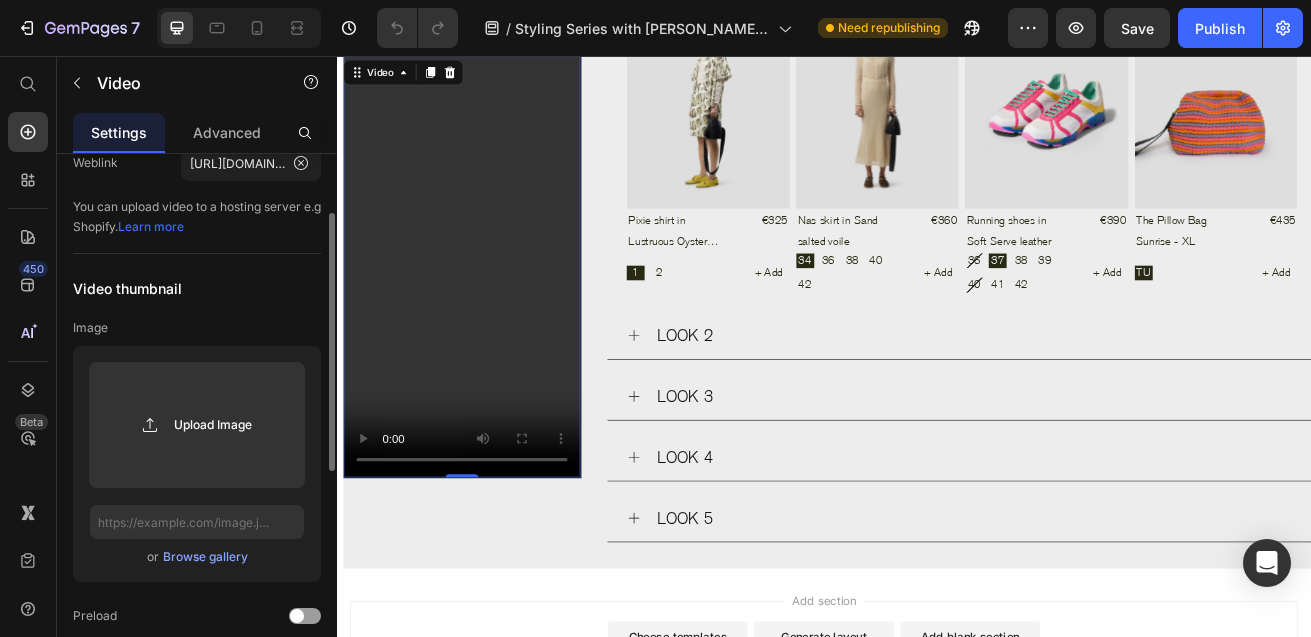 click on "Browse gallery" at bounding box center [205, 557] 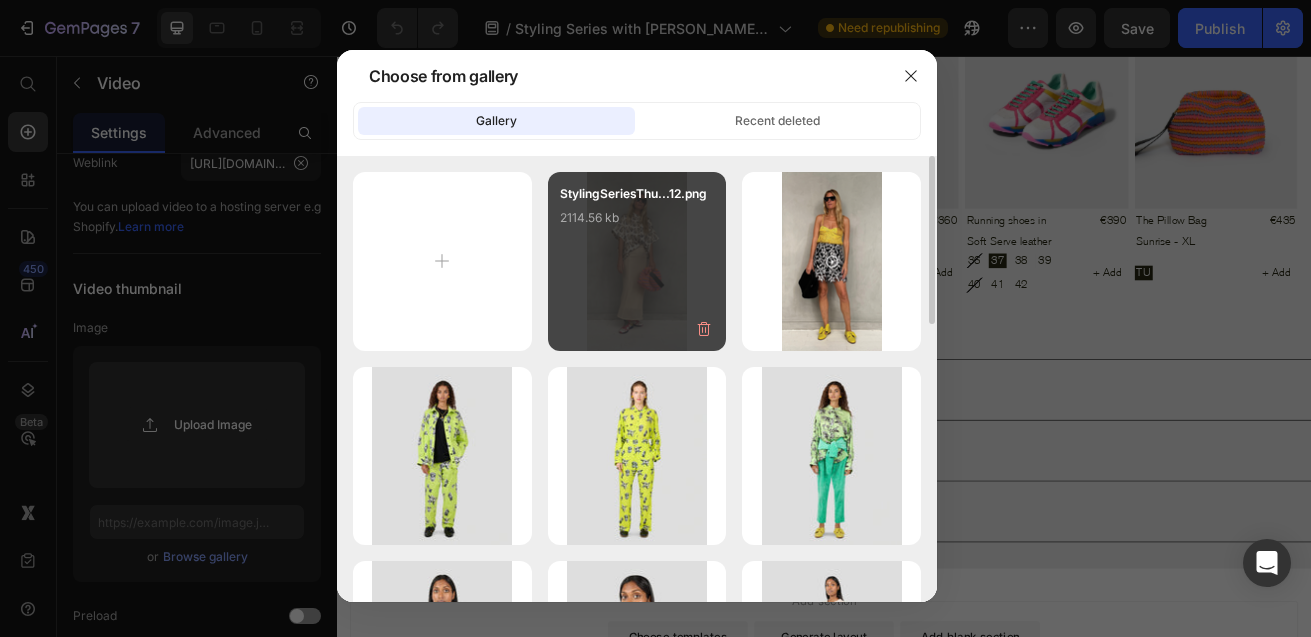 click on "StylingSeriesThu...12.png 2114.56 kb" at bounding box center [637, 224] 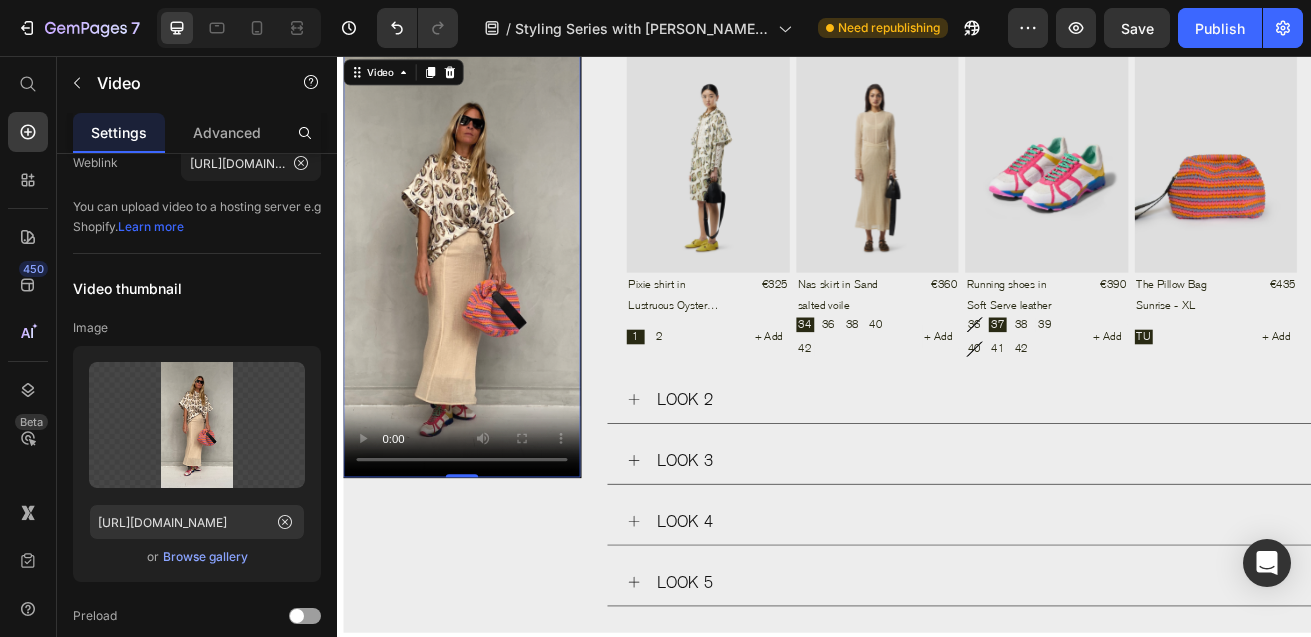 scroll, scrollTop: 0, scrollLeft: 0, axis: both 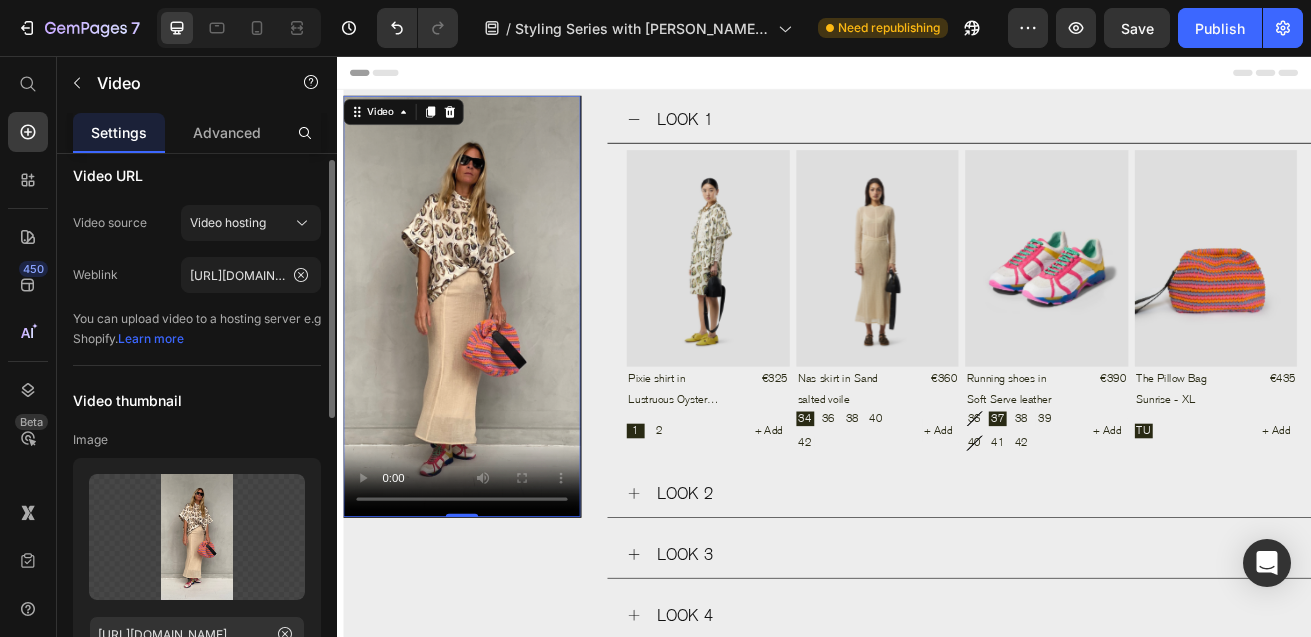click on "Video URL Video source Video hosting Weblink https://cdn.shopify.com/videos/c/o/v/19850144f86142518f2ff80c4cfdadc7.mov You can upload video to a hosting server e.g Shopify.   Learn more" 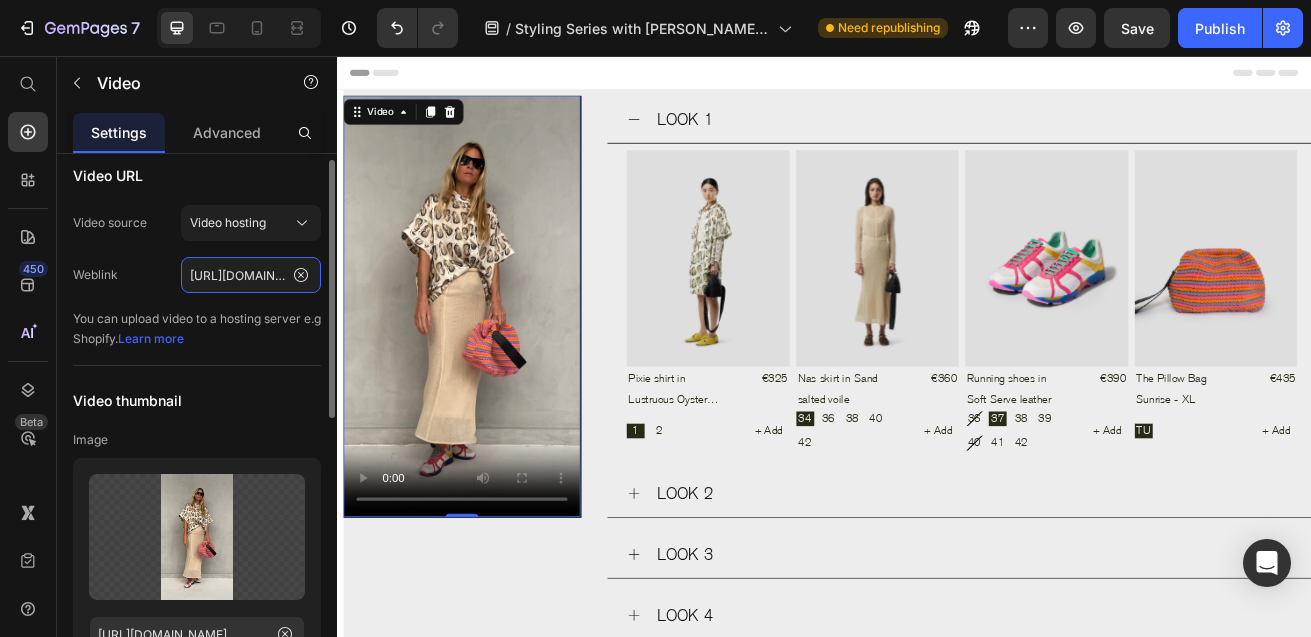 click on "[URL][DOMAIN_NAME]" 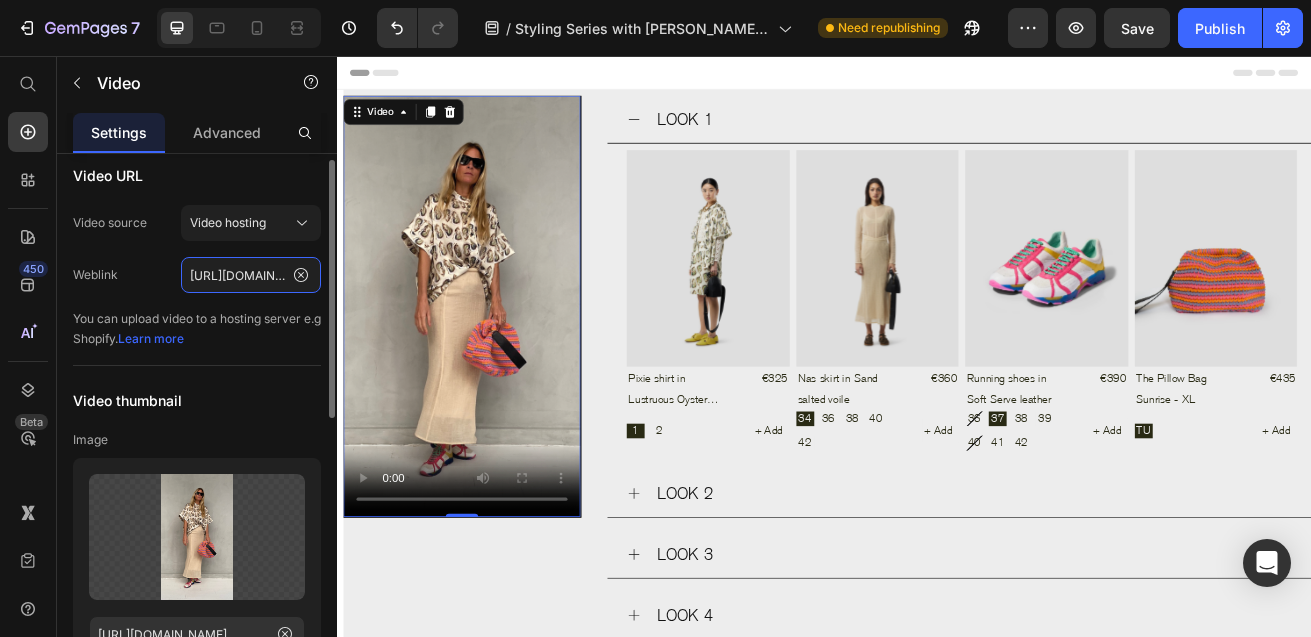 click on "[URL][DOMAIN_NAME]" 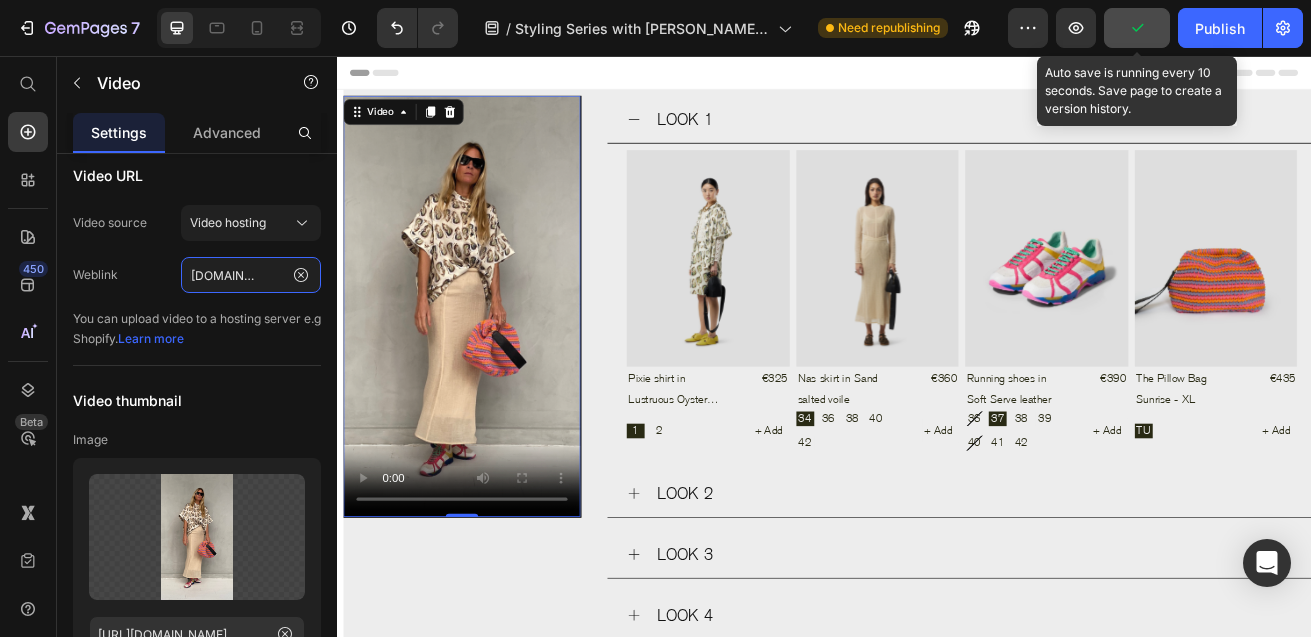 type on "[URL][DOMAIN_NAME]" 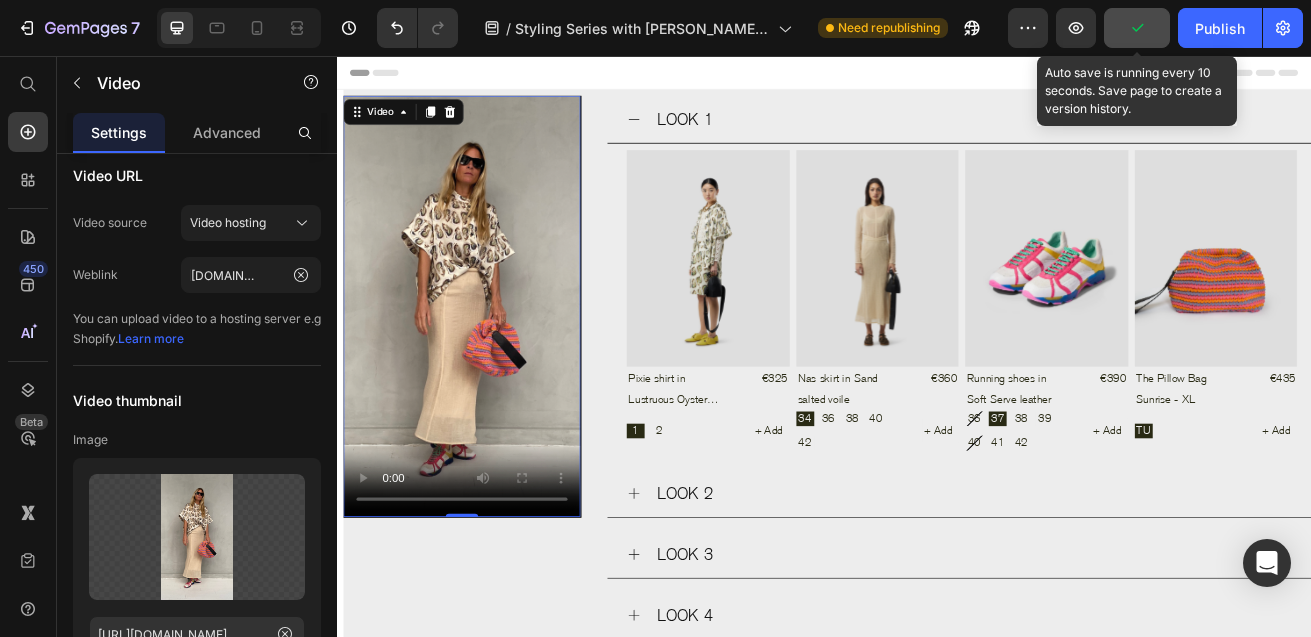 click 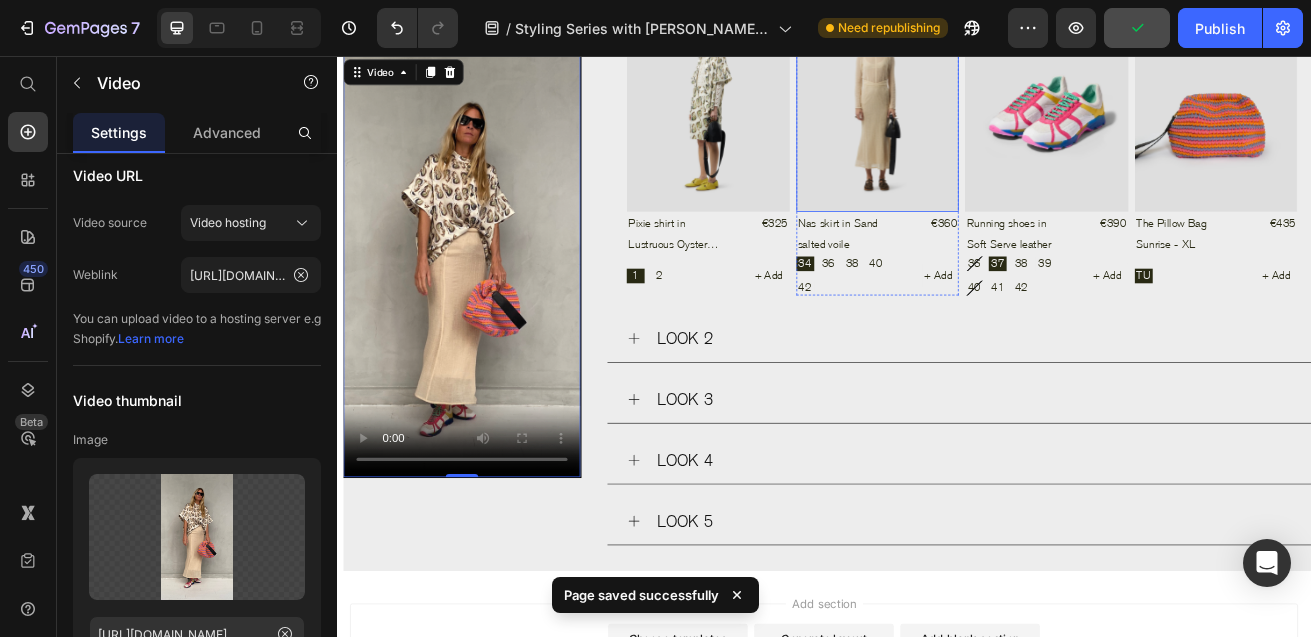 scroll, scrollTop: 191, scrollLeft: 0, axis: vertical 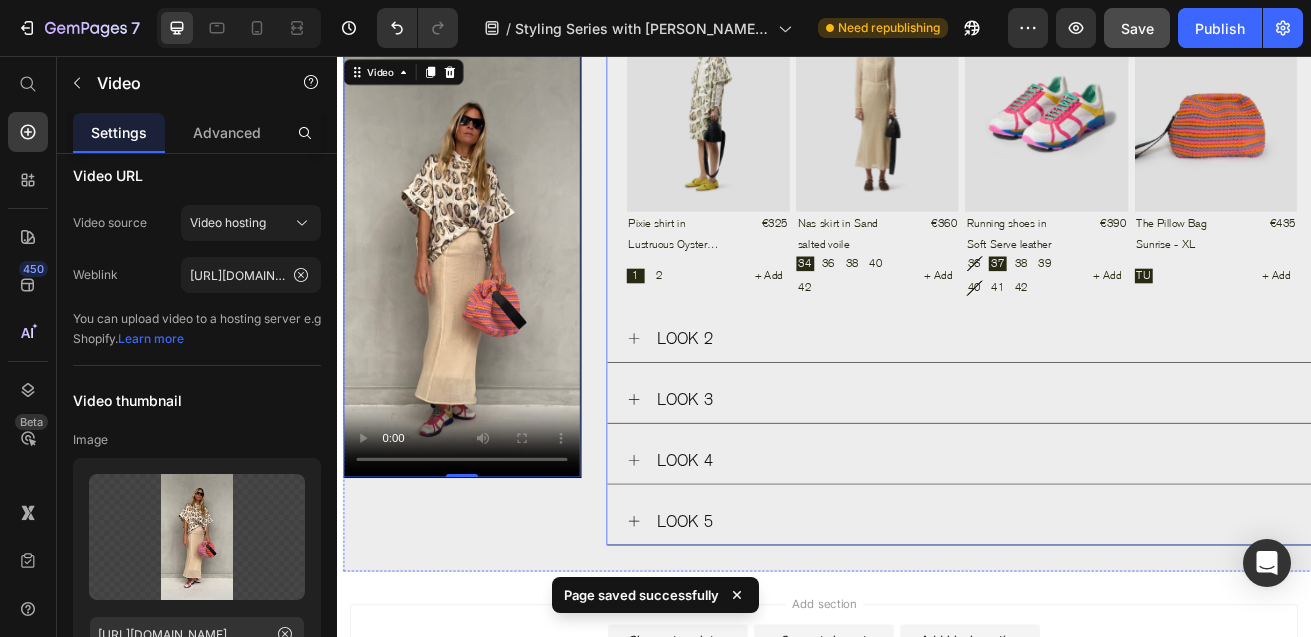 click 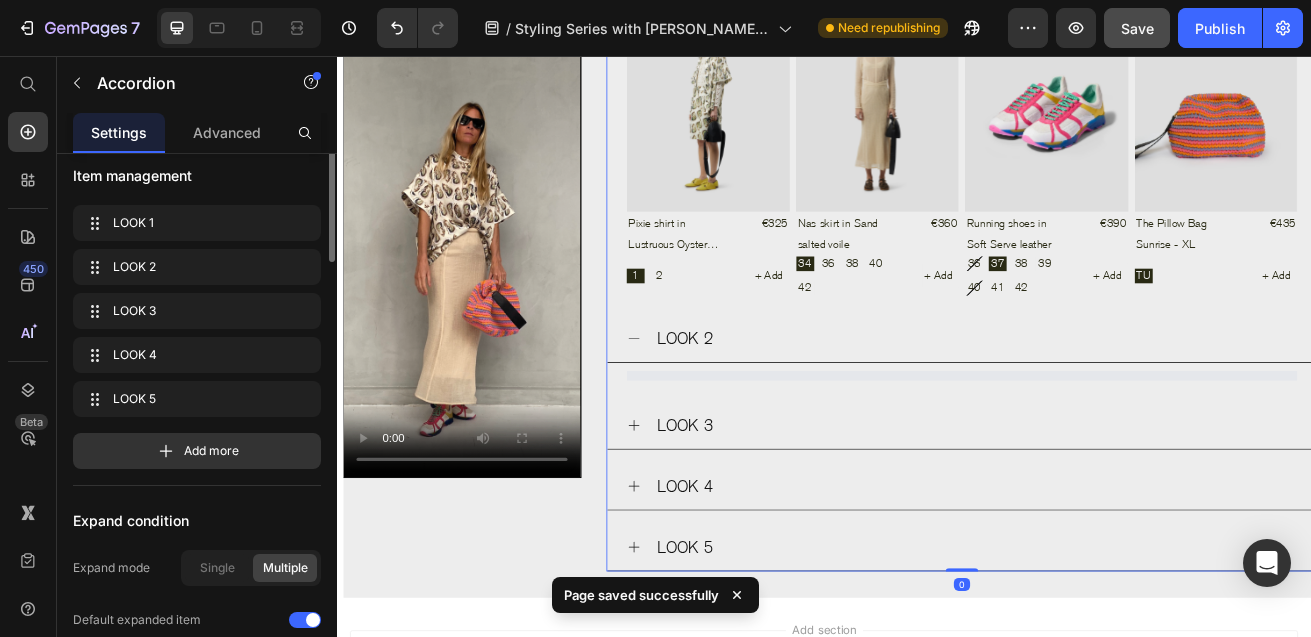 scroll, scrollTop: 0, scrollLeft: 0, axis: both 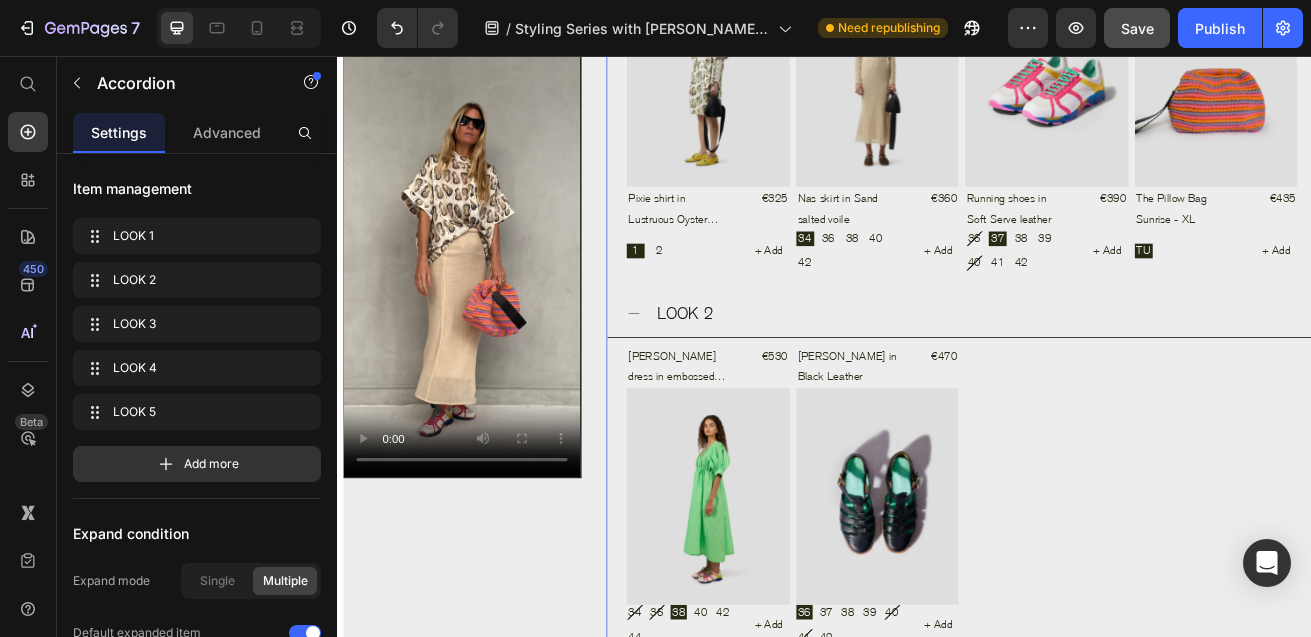 click 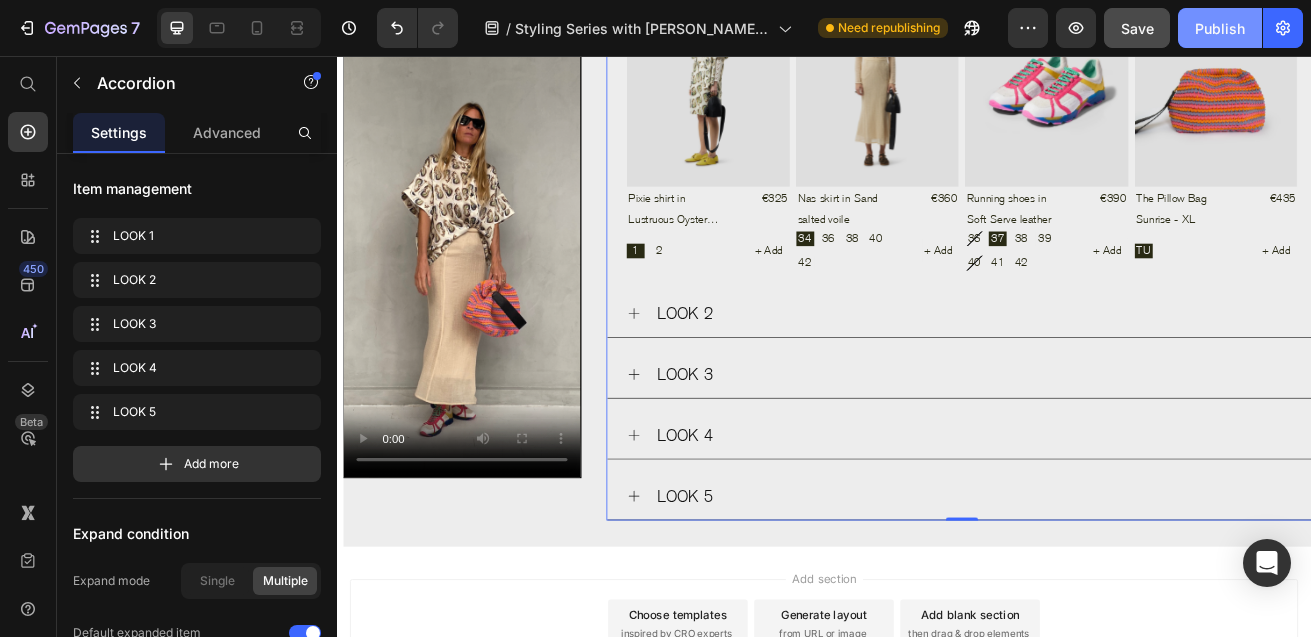 click on "Publish" at bounding box center [1220, 28] 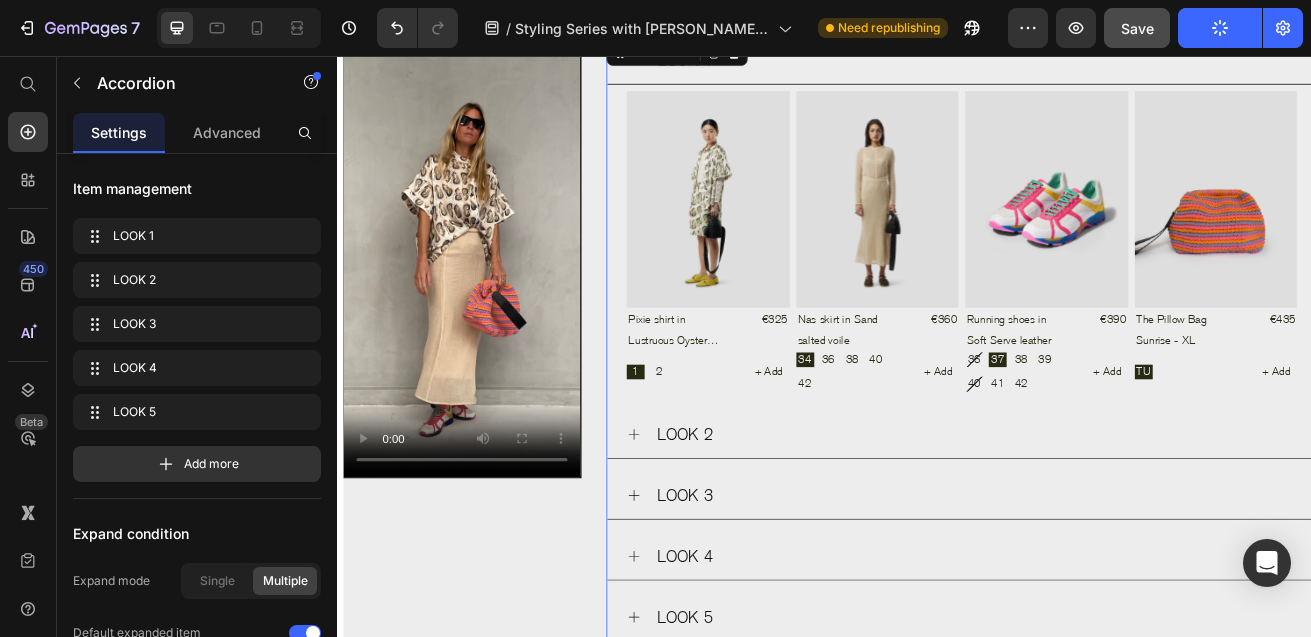 scroll, scrollTop: 0, scrollLeft: 0, axis: both 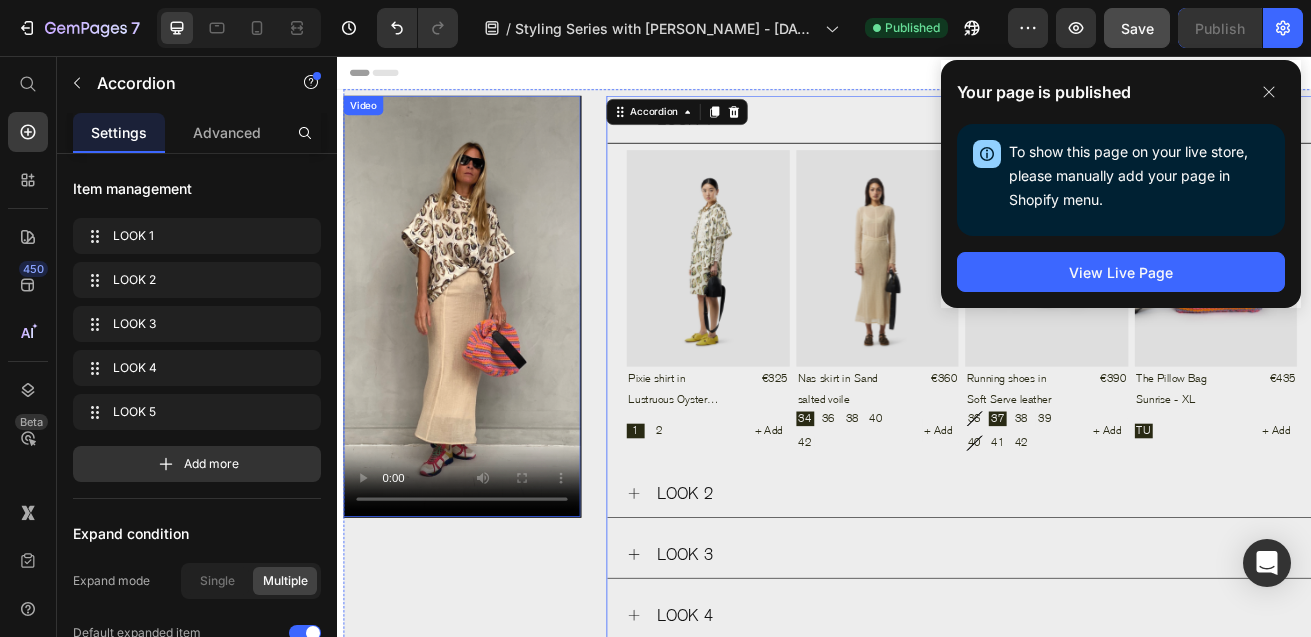 click at bounding box center [491, 364] 